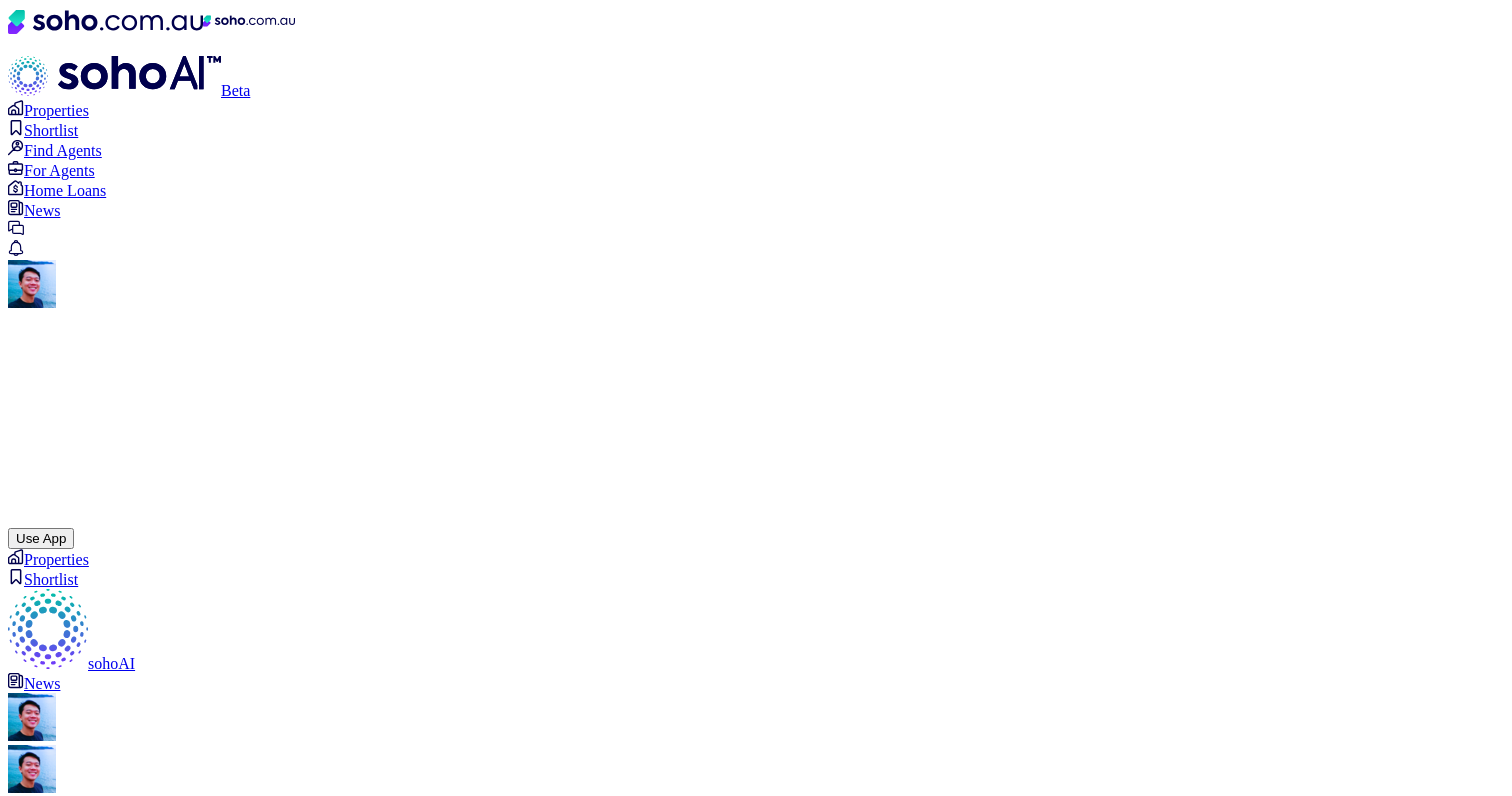 scroll, scrollTop: 0, scrollLeft: 0, axis: both 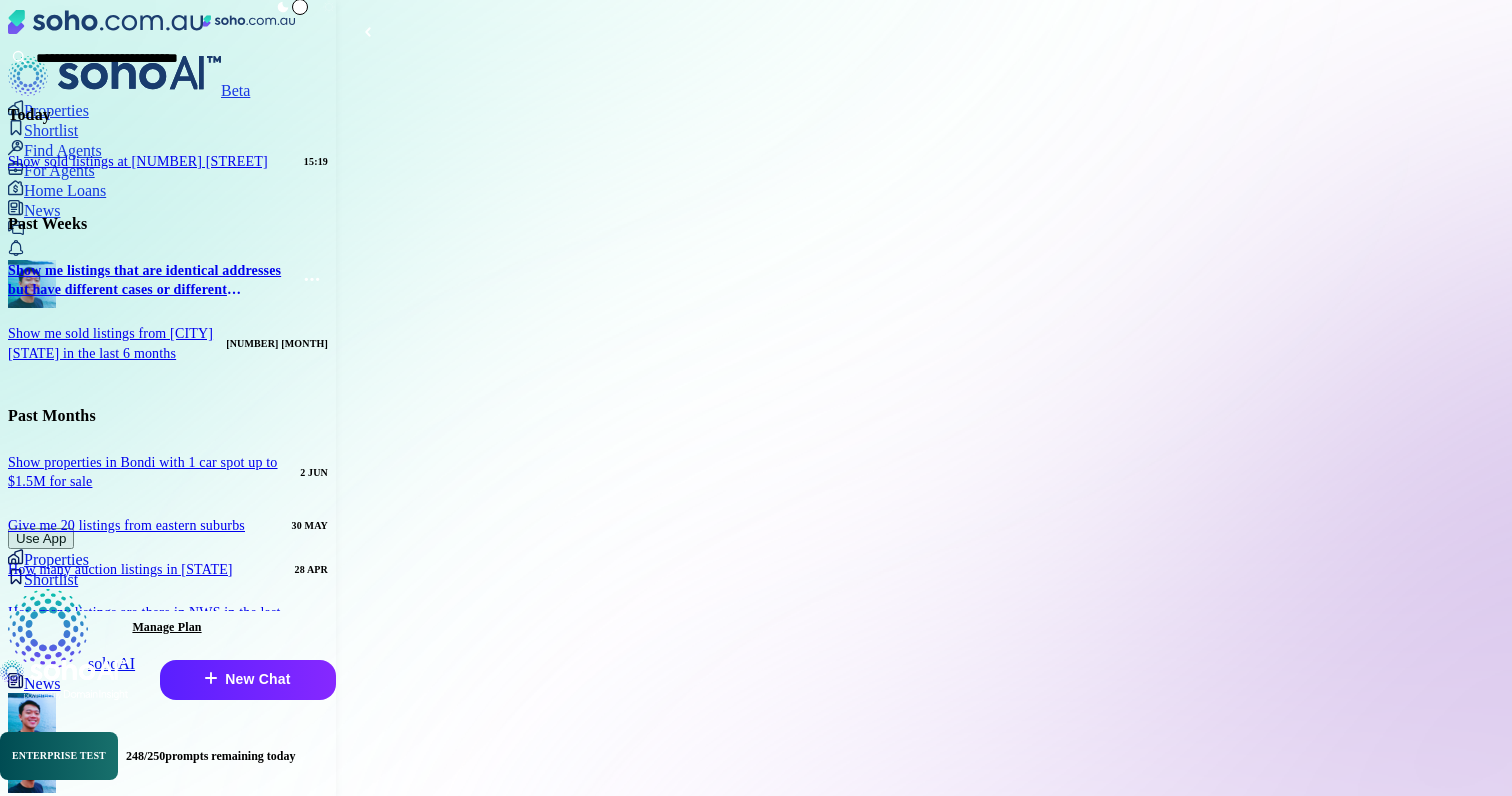 click on "Sure! I found 2 listings where the listing date is between [DD]/[MM]/[YYYY] and [DD]/[MM]/[YYYY] and the property is located at [NUMBER] [STREET], [CITY].
Here are all 2 listings." at bounding box center (888, 1129) 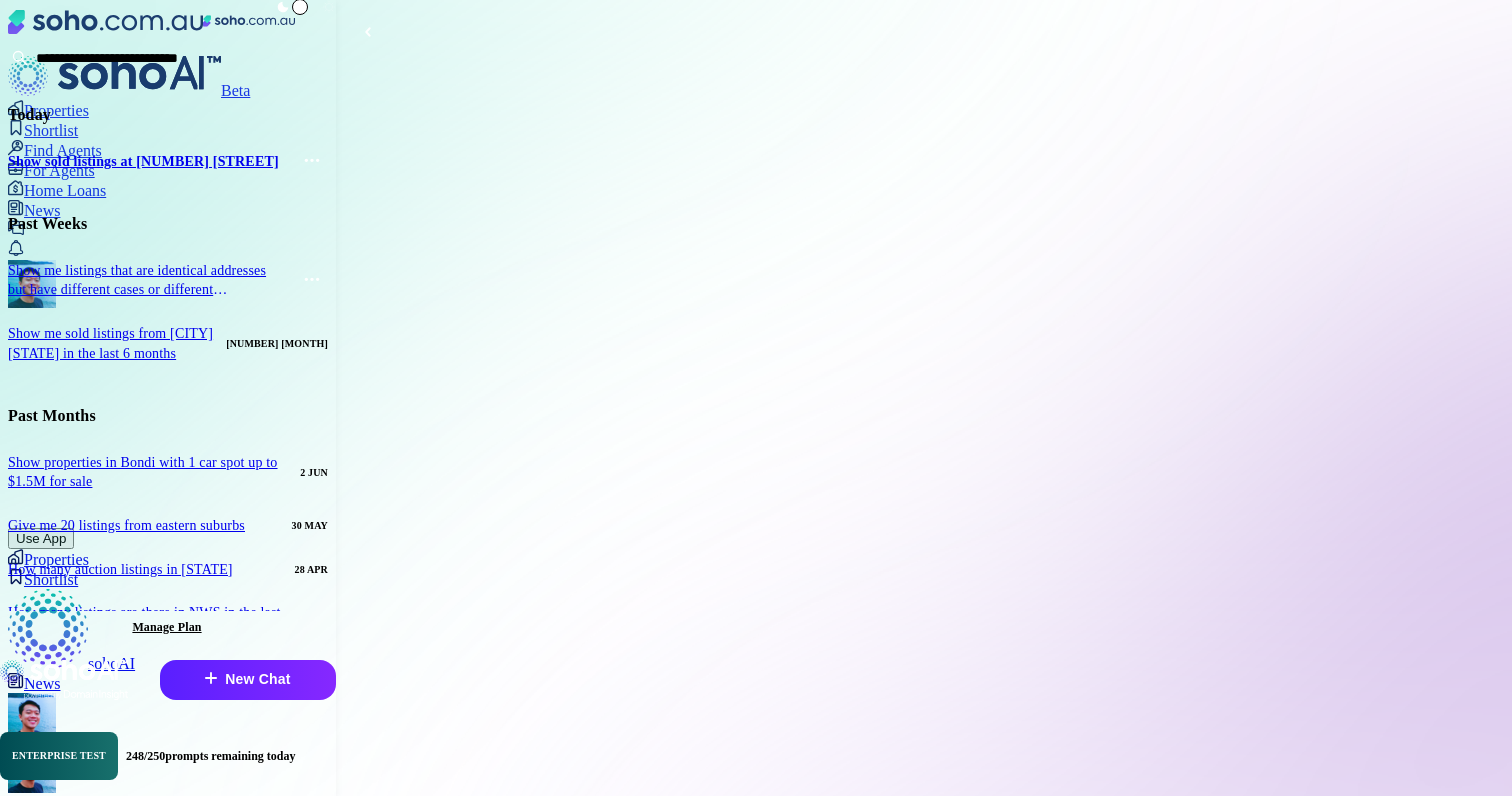 scroll, scrollTop: 0, scrollLeft: 270, axis: horizontal 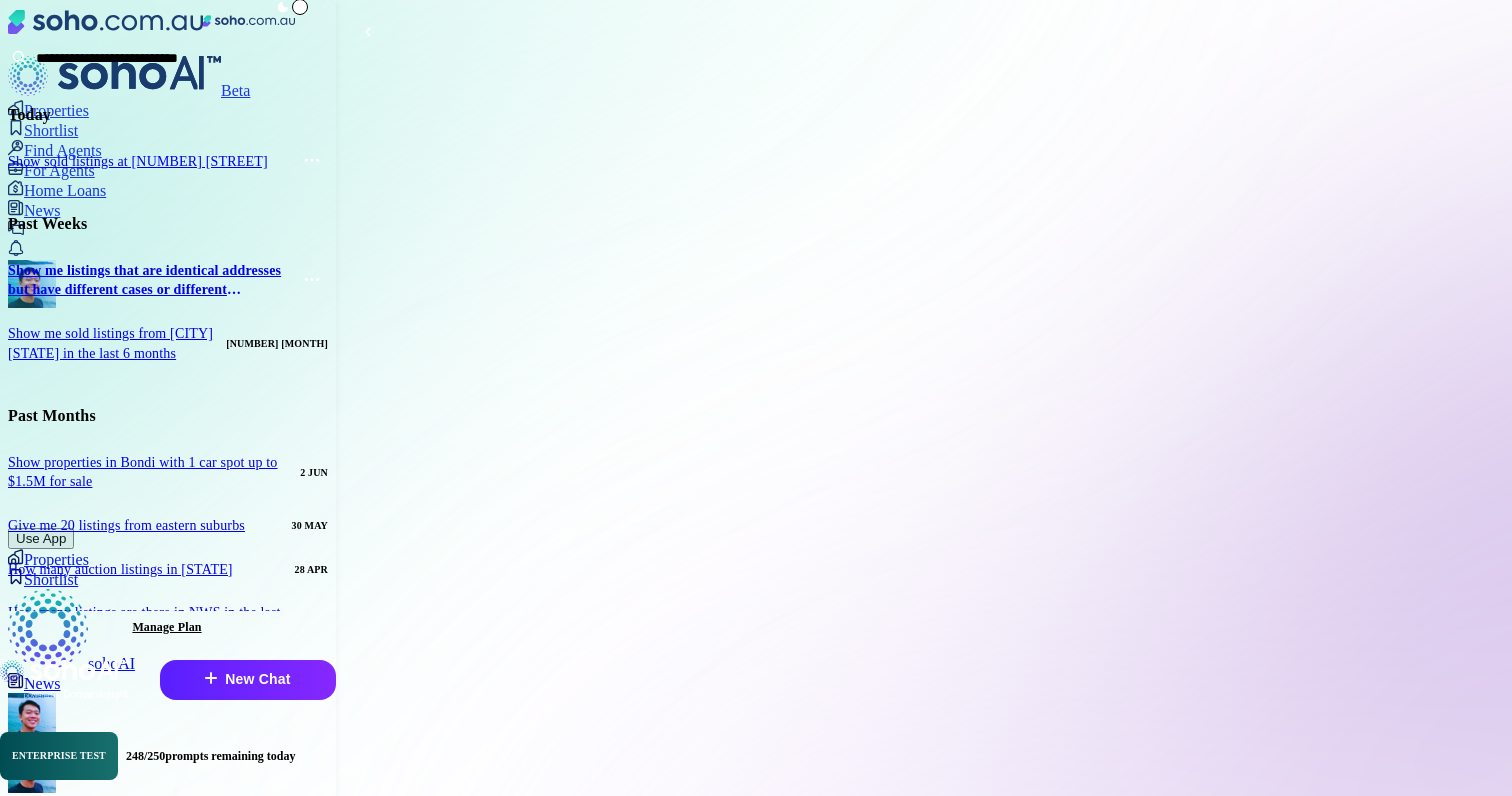 click on "Show sold listings at [NUMBER] [STREET]" at bounding box center [138, 161] 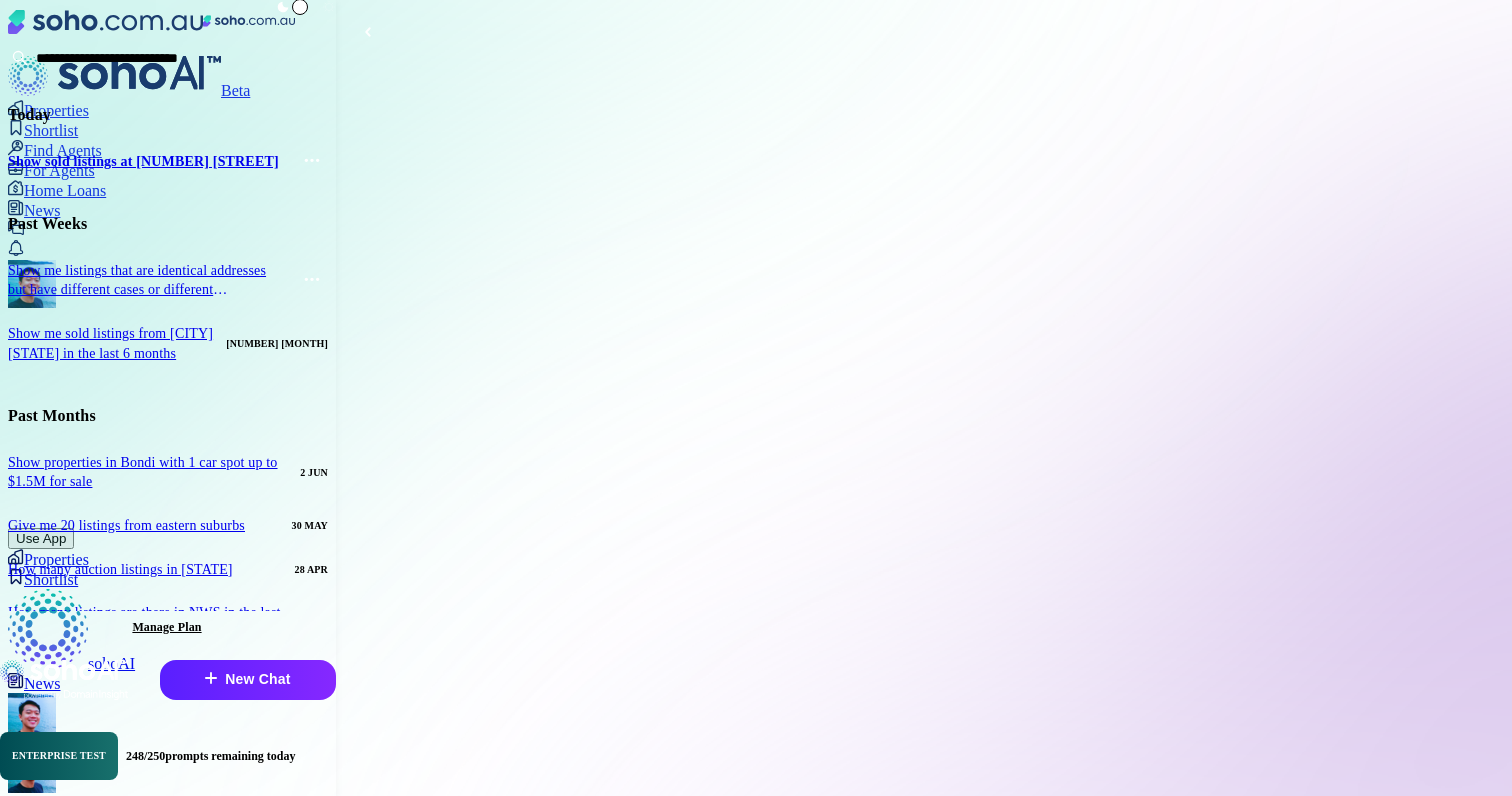 click on "Copy Jul 7, 3:19 PM" at bounding box center [924, 1170] 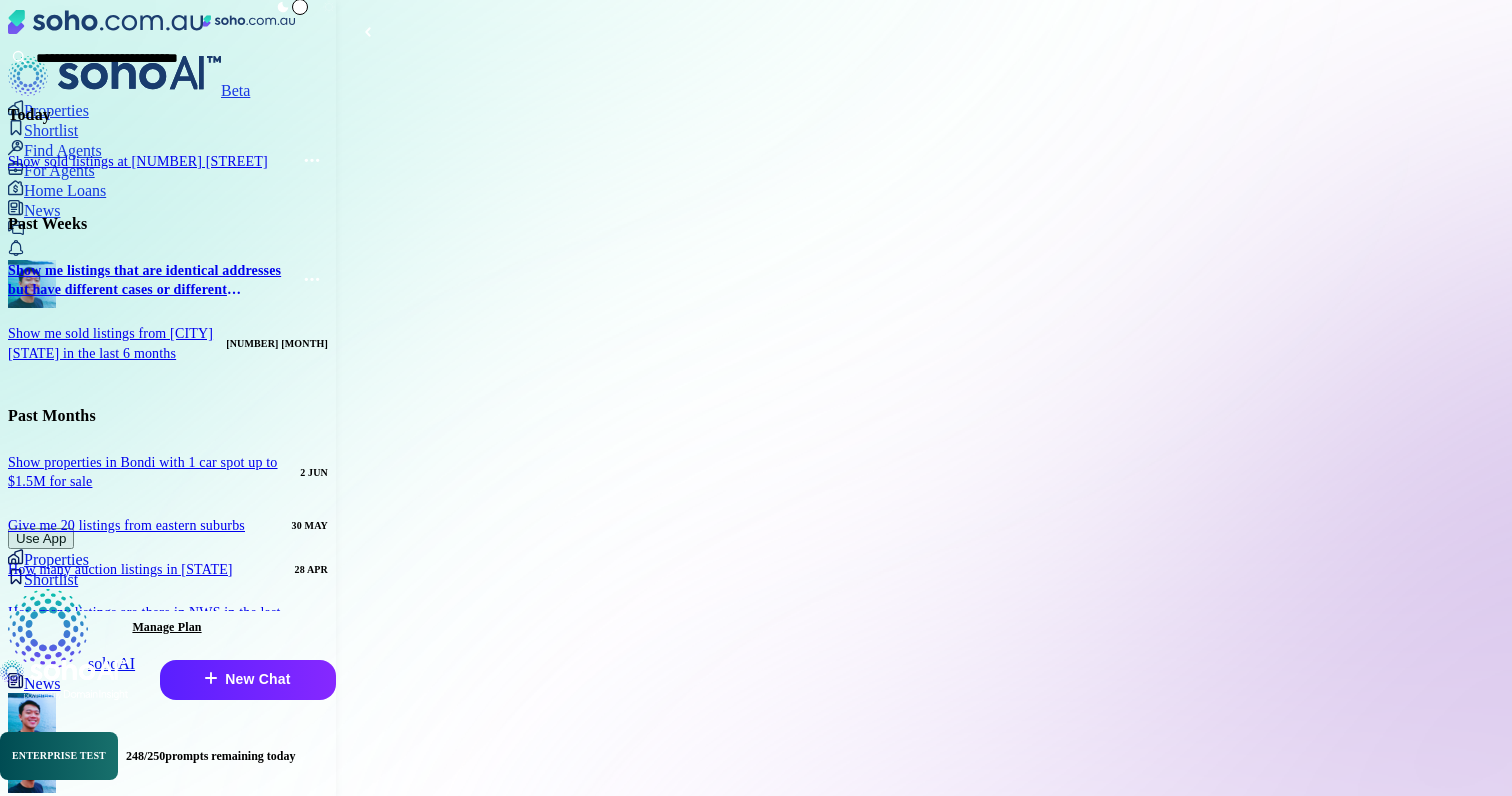 scroll, scrollTop: 6262, scrollLeft: 0, axis: vertical 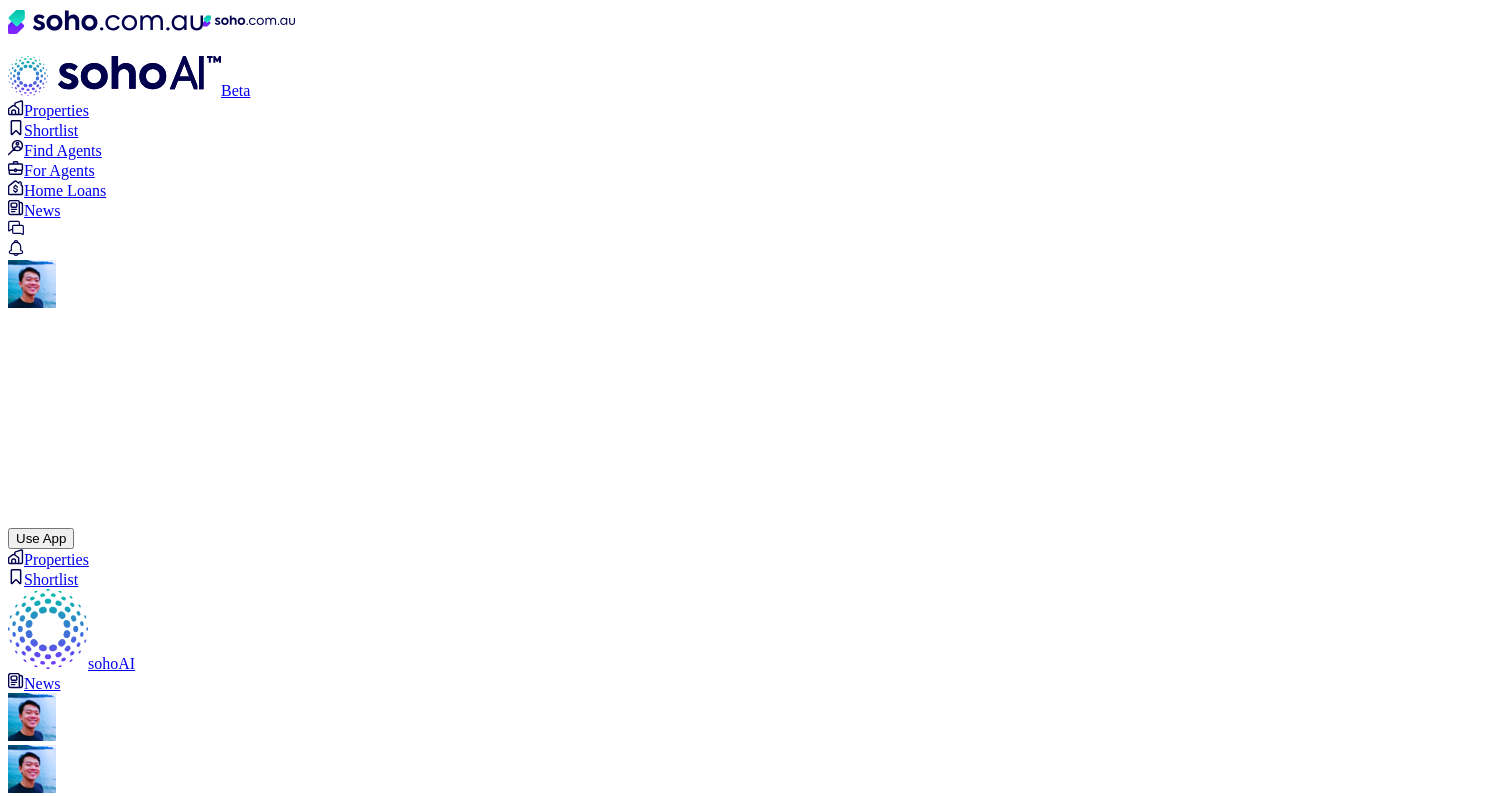 click on "Show sold listings at [NUMBER] [STREET] [CITY]" at bounding box center (924, 3620) 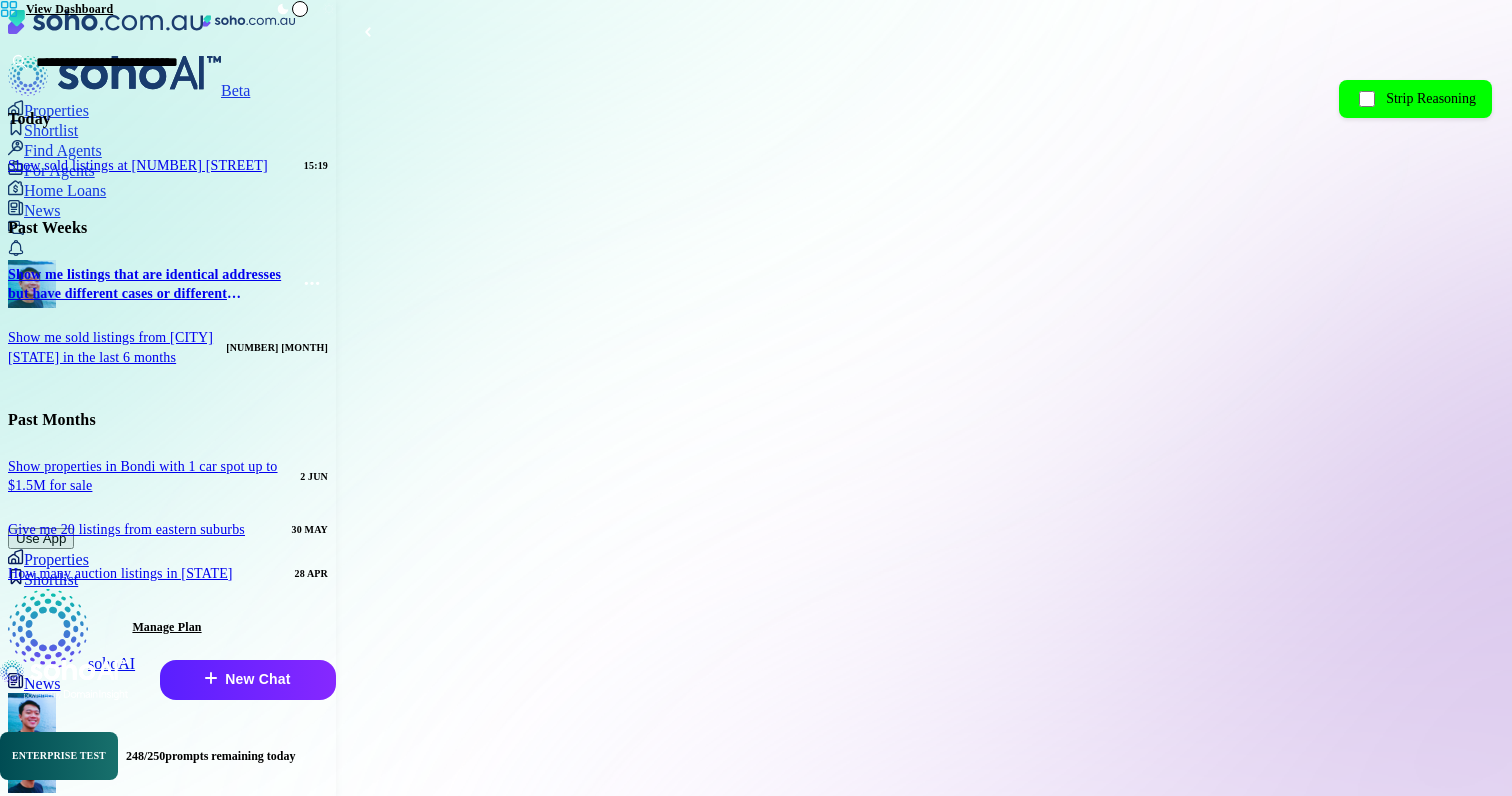 click on "Do you have recent listings on [NUMBER] [STREET] [CITY]" at bounding box center [1061, 1036] 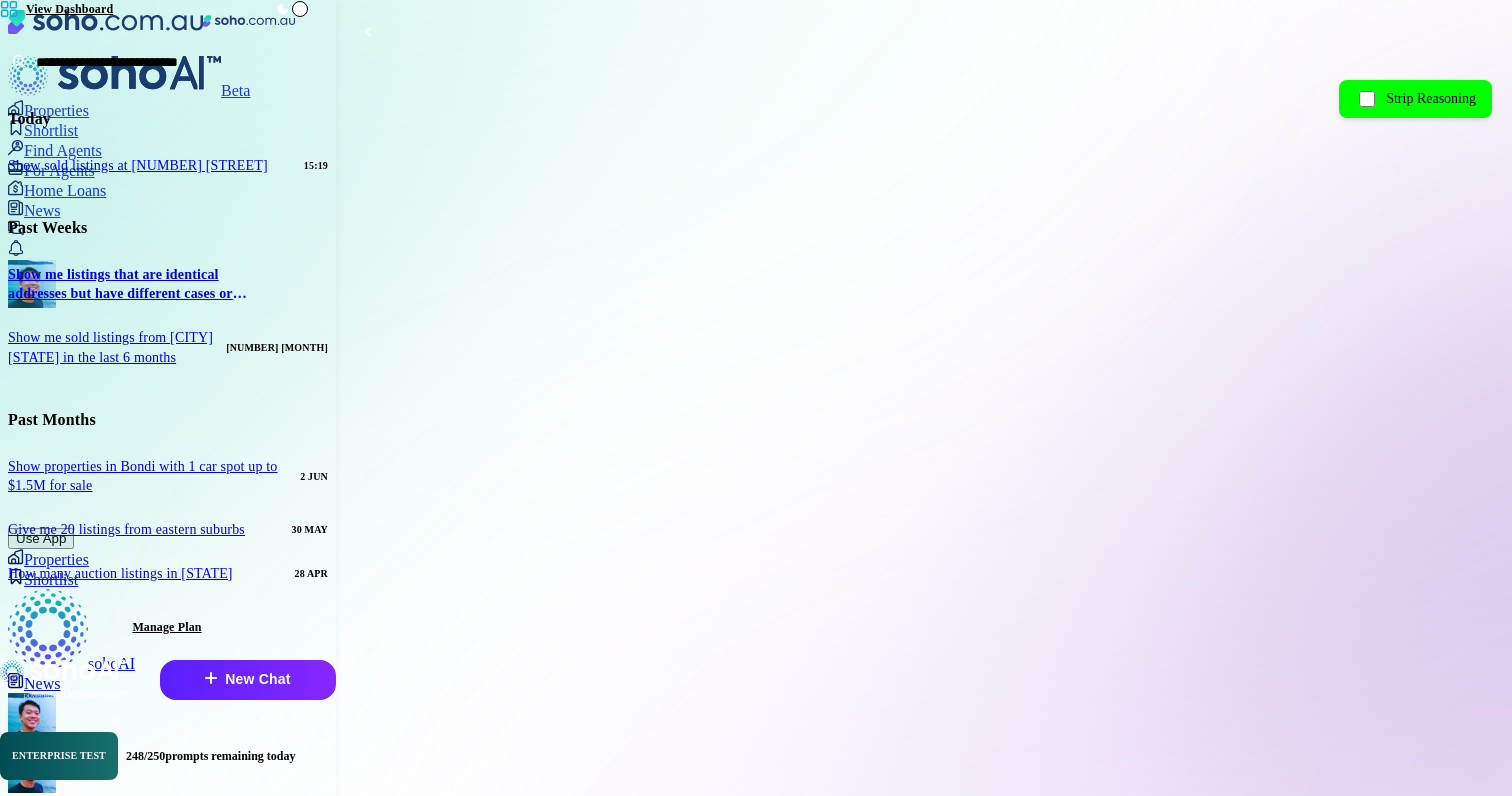 scroll, scrollTop: 6770, scrollLeft: 0, axis: vertical 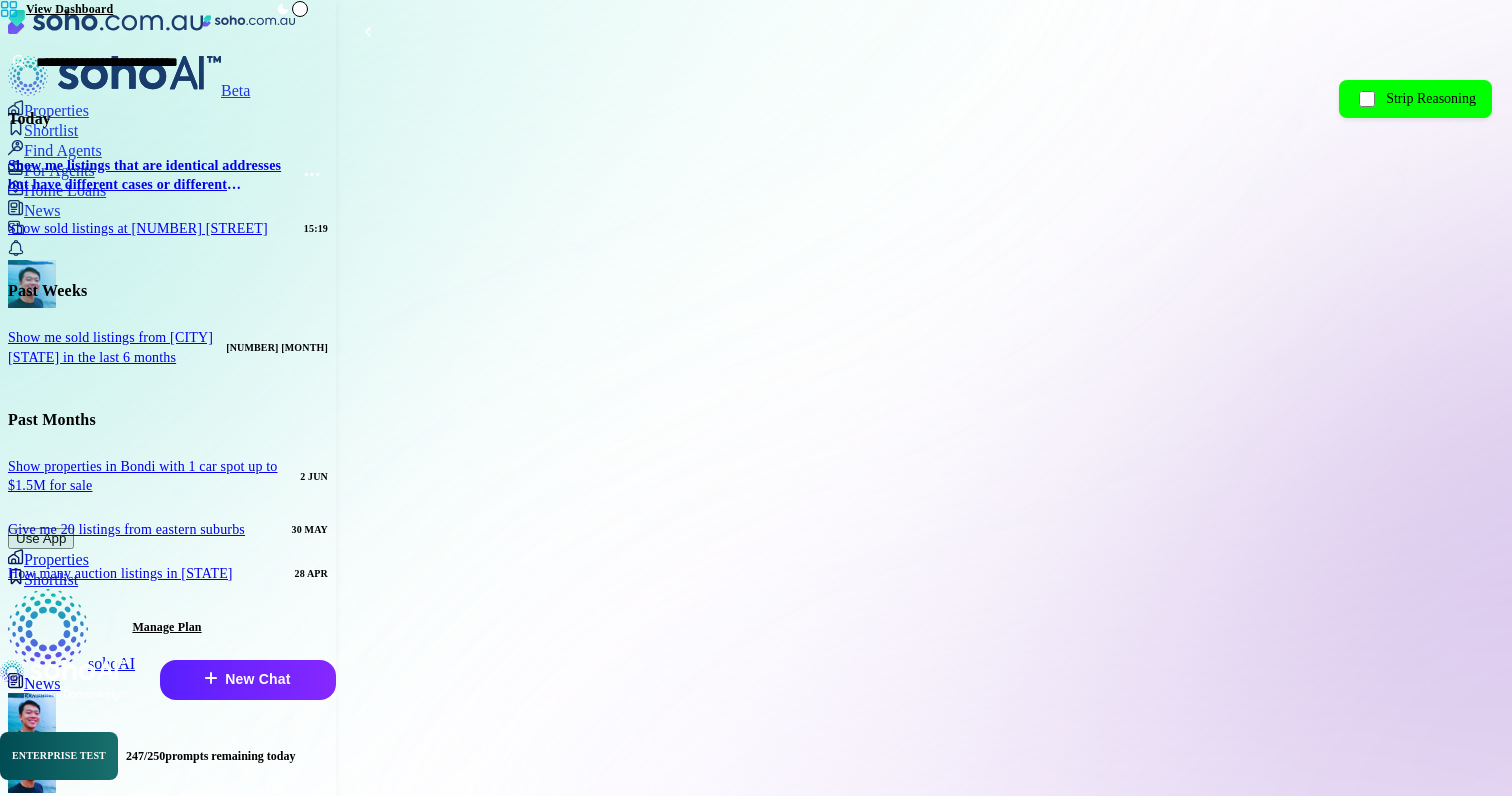 click on "[NUMBER] [STREET], [CITY] [STATE] [POSTAL_CODE]" at bounding box center (716, 8242) 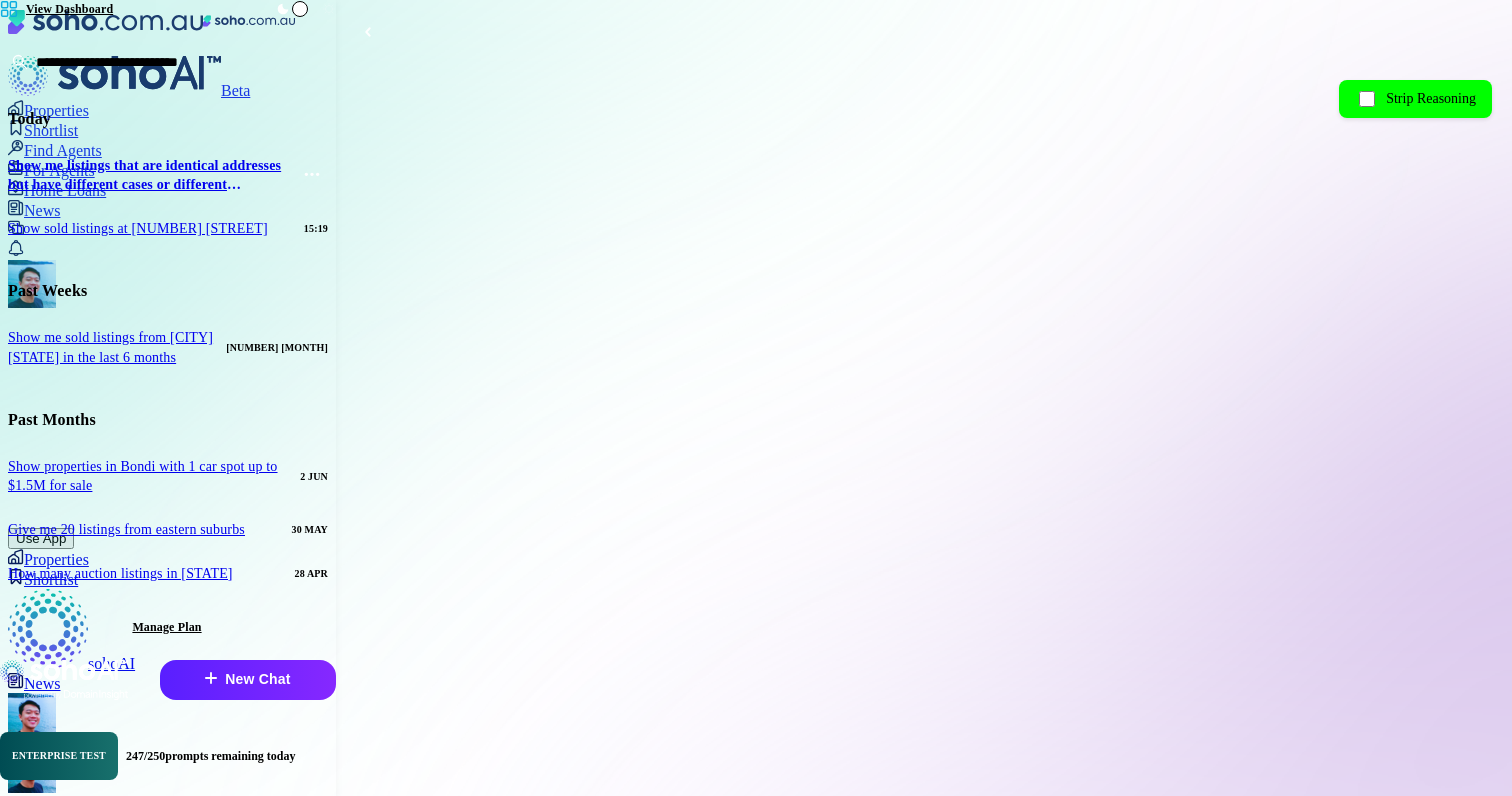 click on "Sure! I found 2 listings where the listing date is between [DD]/[MM]/[YYYY] and [DD]/[MM]/[YYYY] and the property is located at [NUMBER] [STREET], [CITY].
Here are all 2 listings.
Listing Title
Address
Configuration
Listing State
Property Type
Agency
Agent
Listing Date
PropertyMatch Buyer Range
Suburb
[NUMBER] [STREET], [CITY], [STATE], [POSTAL_CODE]
2Br 1B 0C
Sold
House
Ray White Touma Taylor
[DD]-[MM]-[YYYY]
undisclosed
[CITY]
[NUMBER] [STREET], [CITY] [STATE] [POSTAL_CODE]
2Br 1B 0C
Sold
House
Ray White Touma Taylor
[FIRST] [LAST]
[DD]-[MM]-[YYYY]
$2,050,000
[CITY]
Add to match profile Hide [CITY]  Copy  Save to Dashboard [MONTH] [DAY], [TIME] [AM/PM]" at bounding box center [924, 1643] 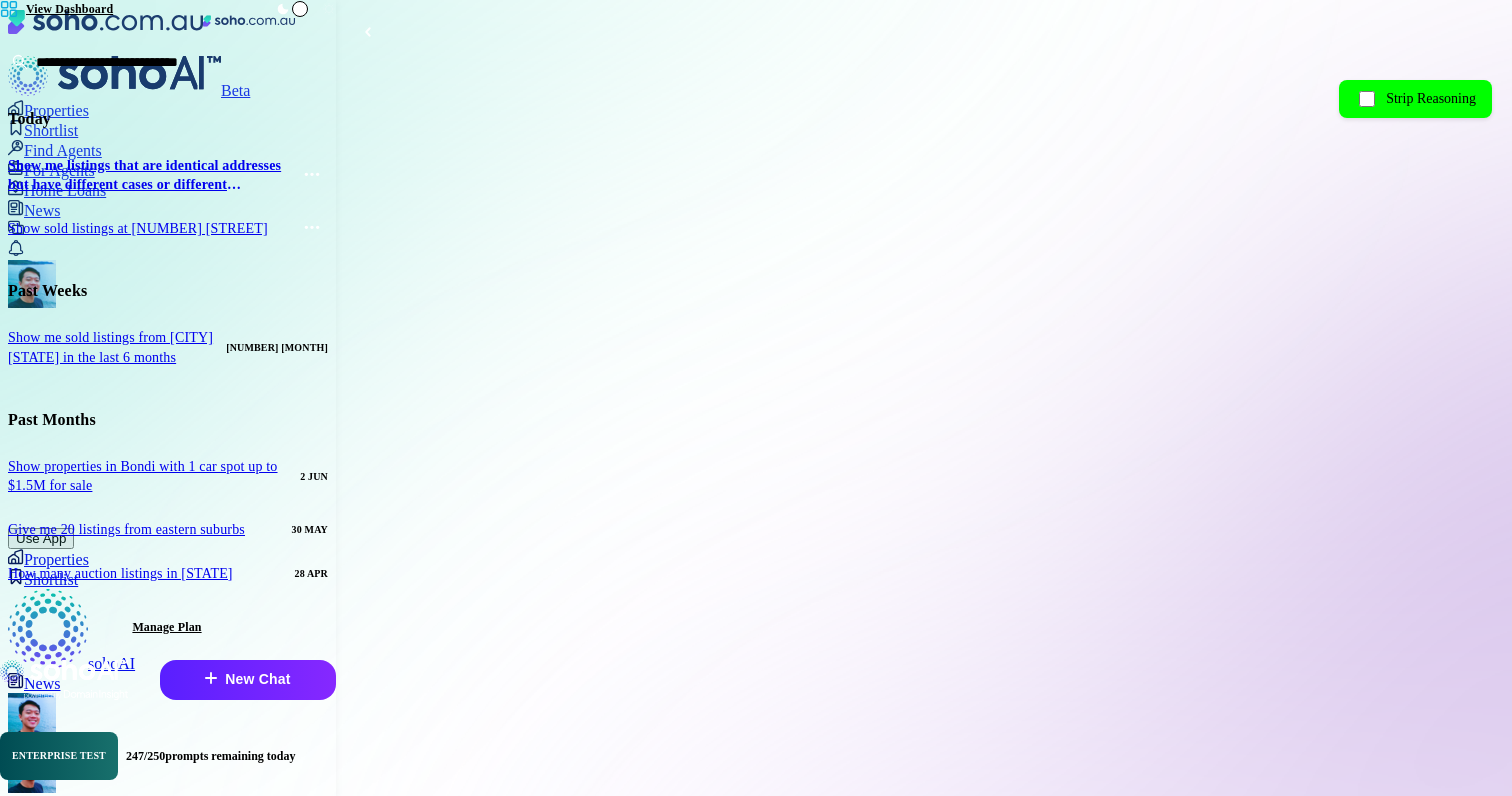 scroll, scrollTop: 4429, scrollLeft: 0, axis: vertical 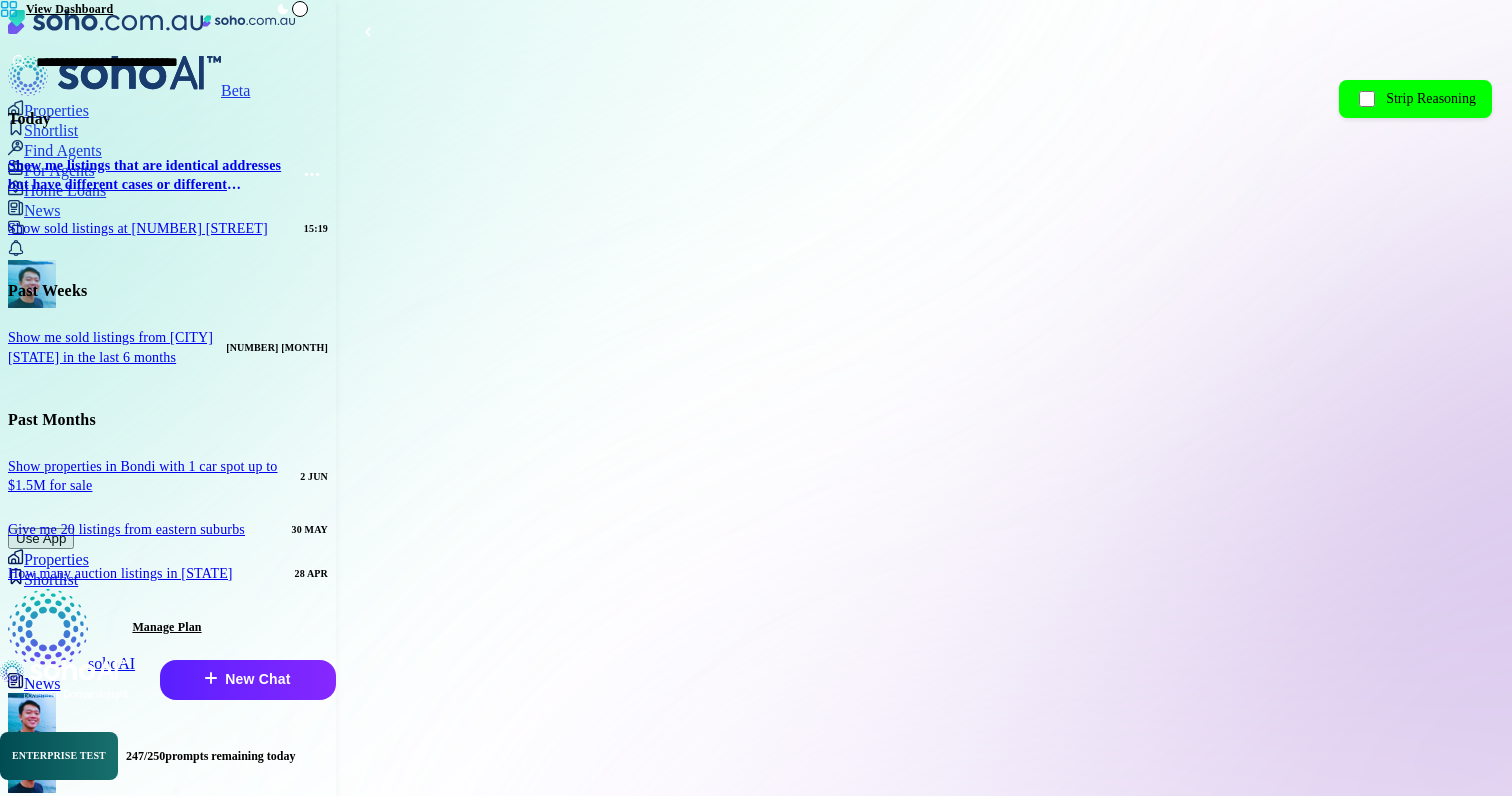 click on "Ok narrow it down to [CITY] [STATE]. Give me properties that went on auction between [MONTH] [DAY] and [MONTH] [DAY] [YYYY]" at bounding box center (1061, 1036) 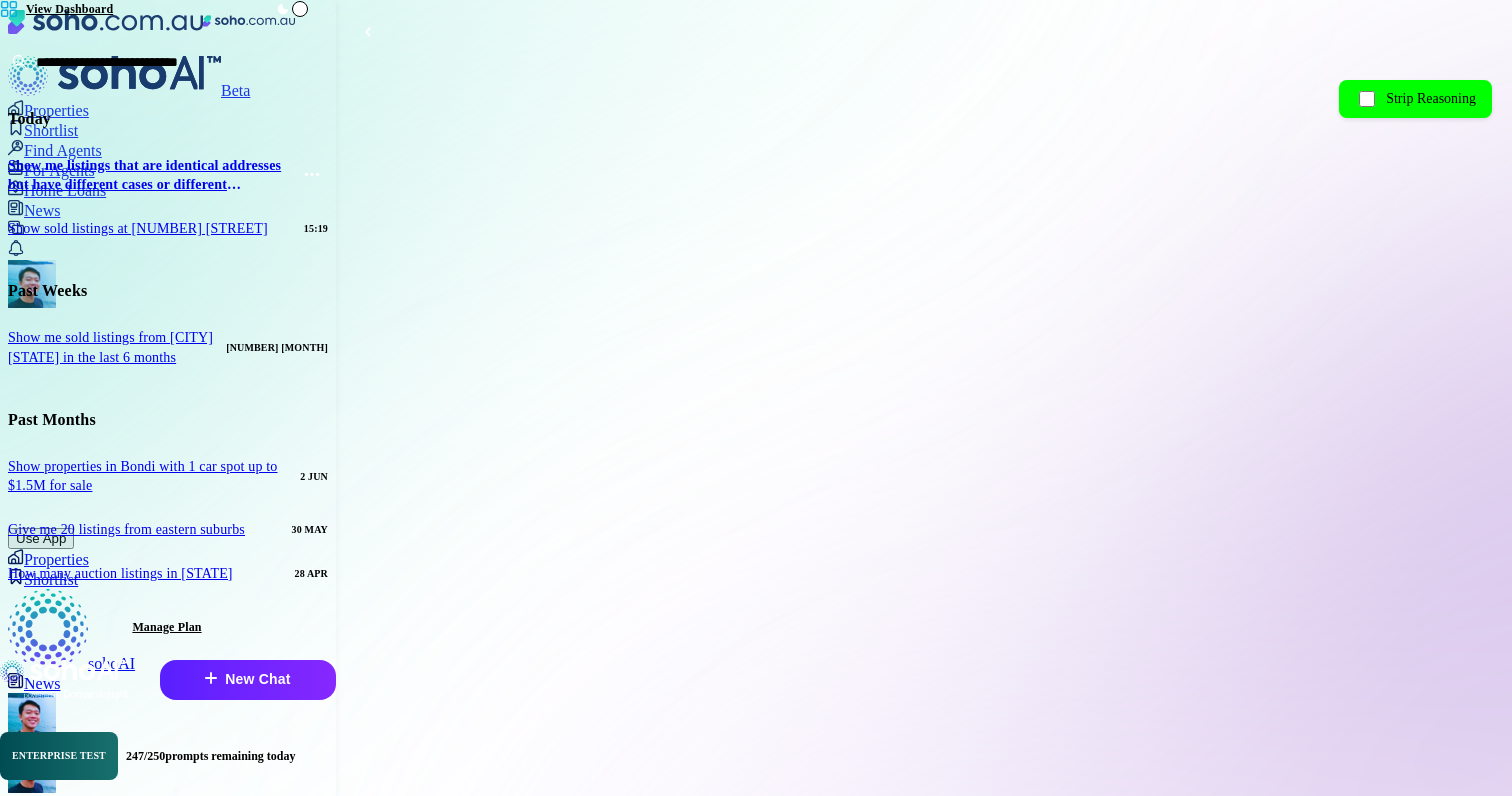 type on "**********" 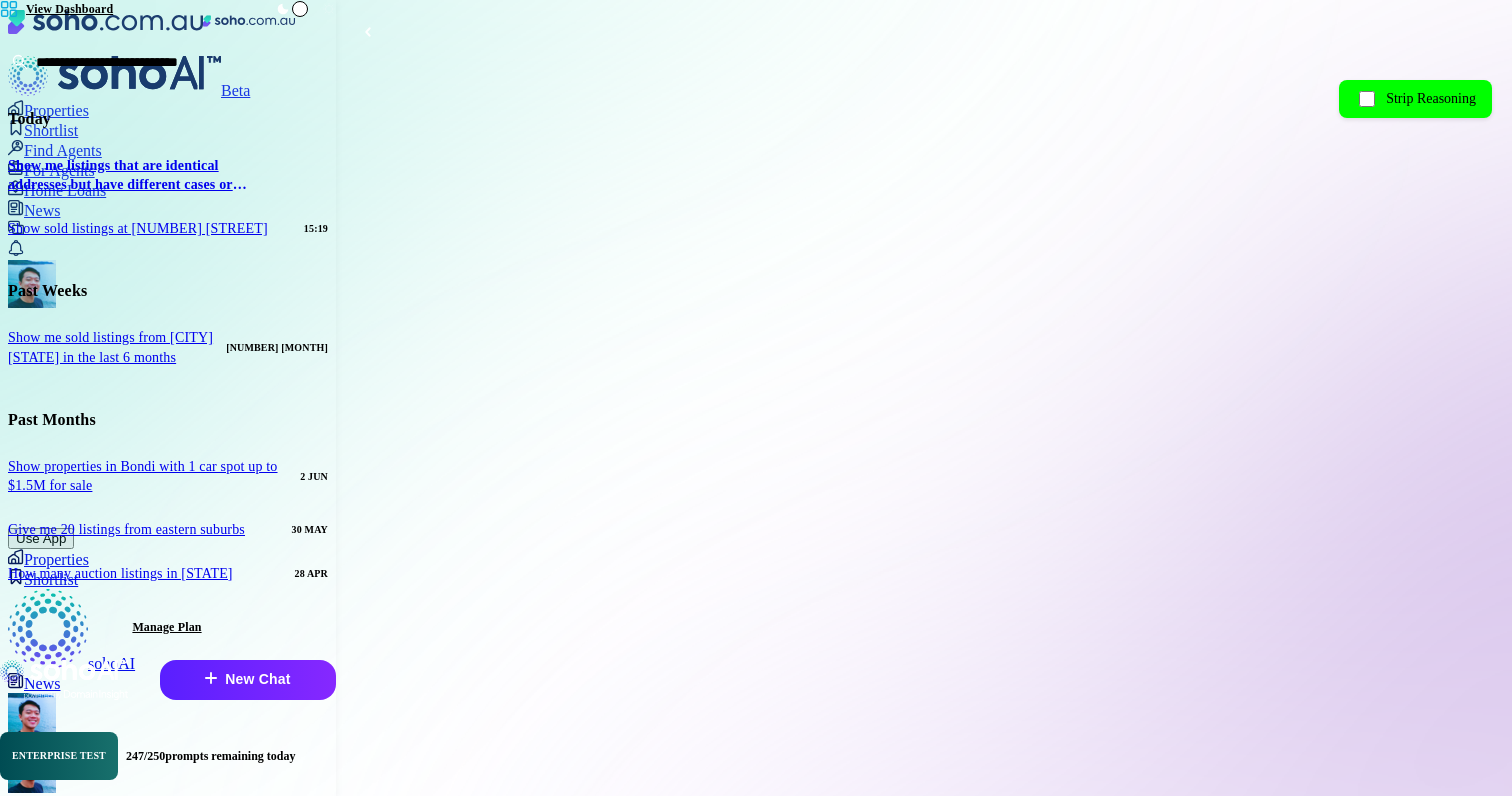 scroll, scrollTop: 7127, scrollLeft: 0, axis: vertical 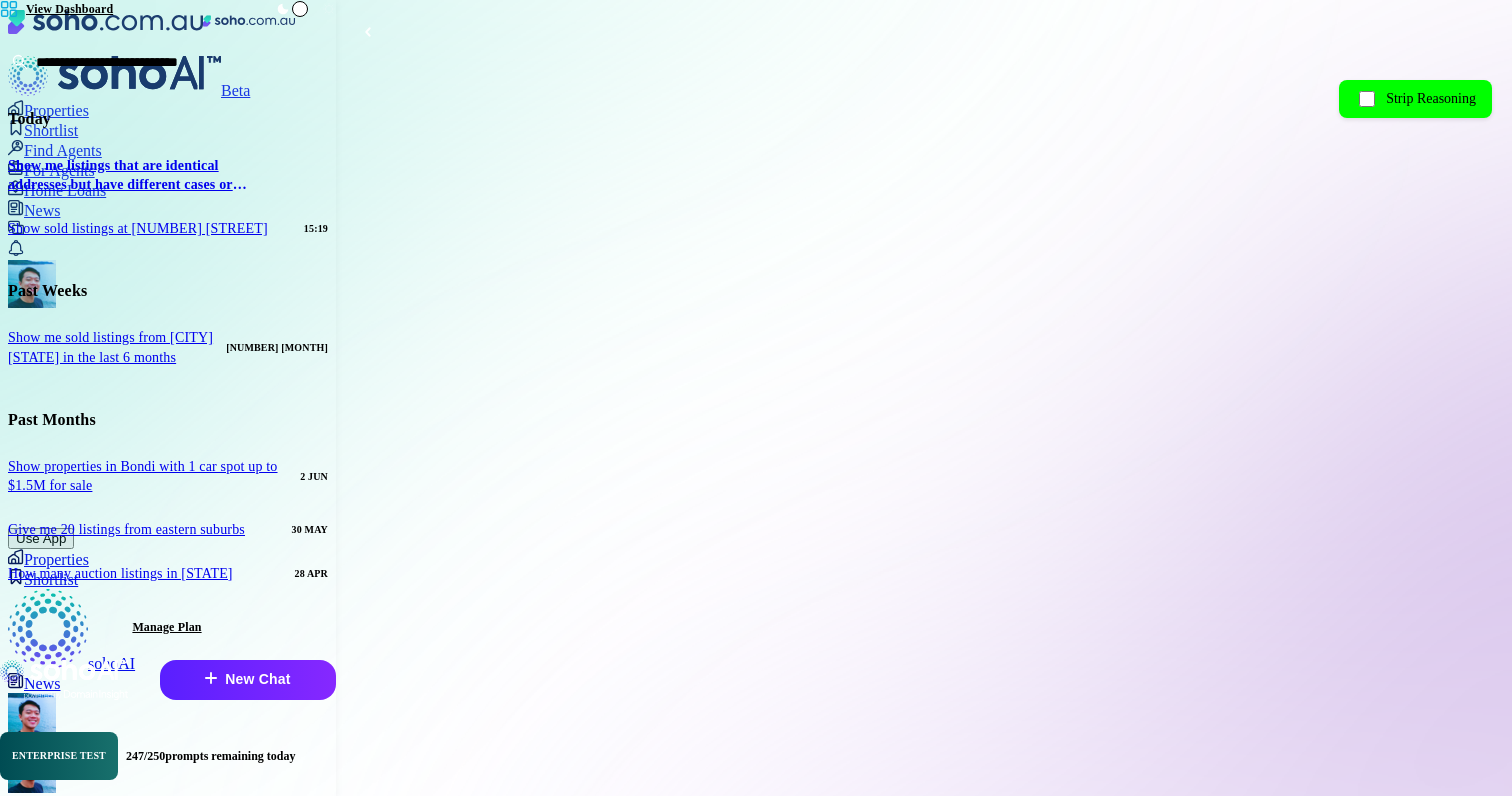 click on "Give me properties that went on auction between [MONTH] [DAY] and [MONTH] [DAY] [YYYY] in [CITY] [STATE]" at bounding box center (1061, 1036) 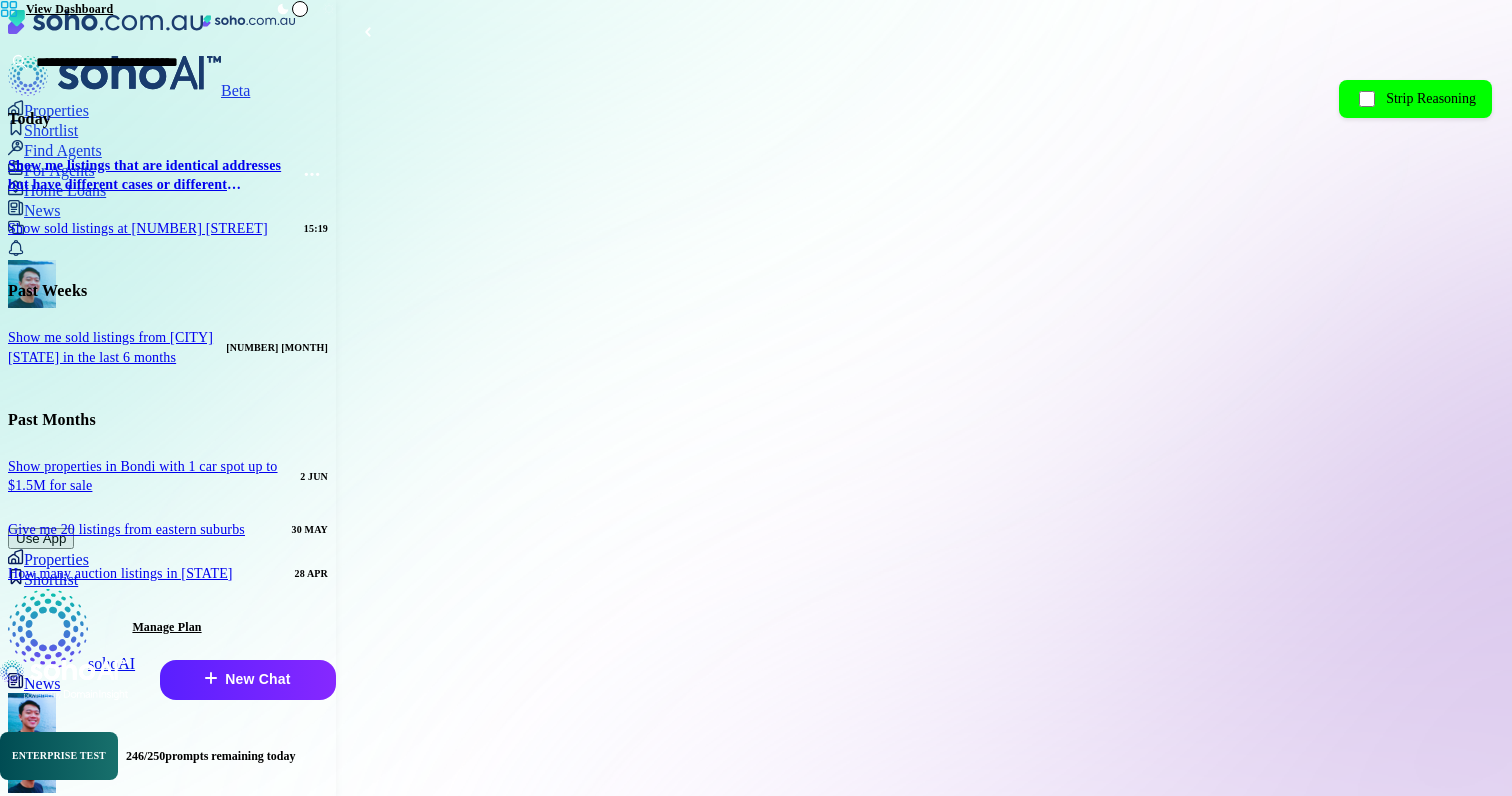 scroll, scrollTop: 7252, scrollLeft: 0, axis: vertical 